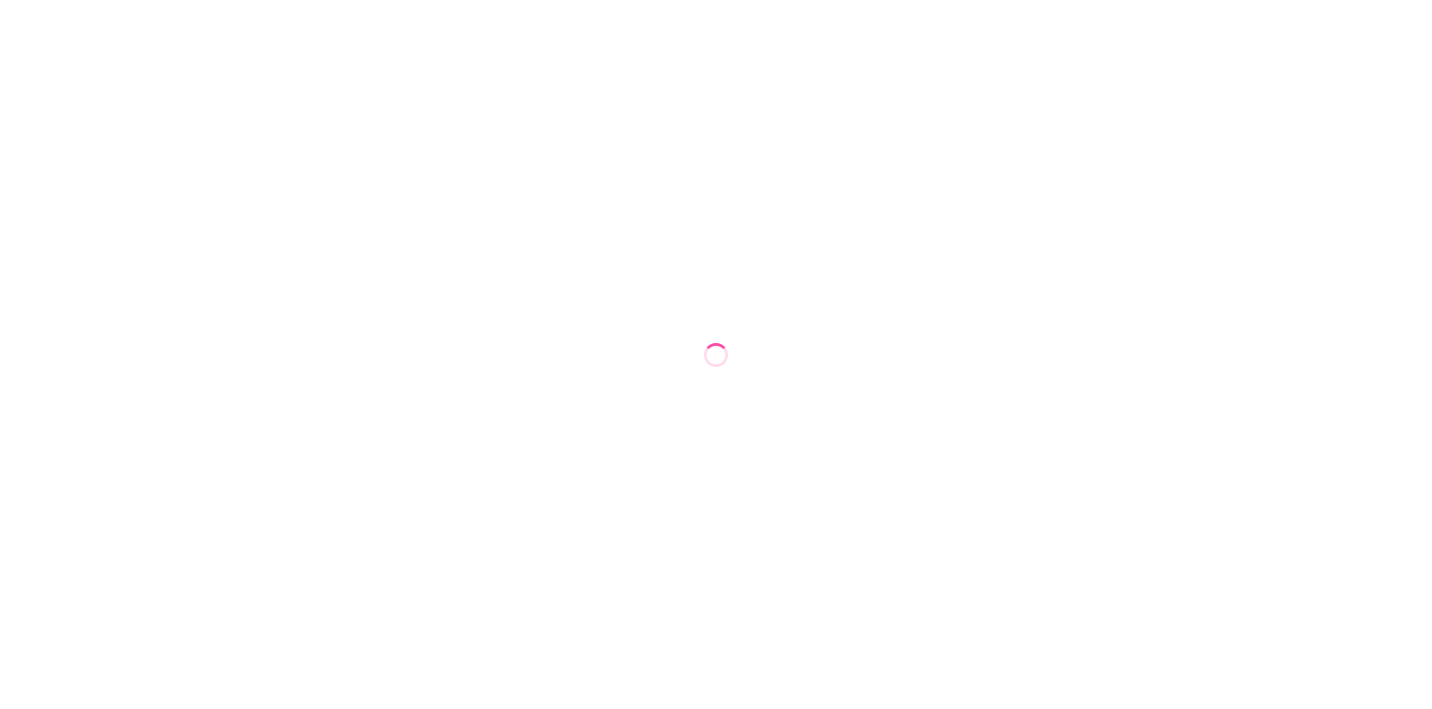 scroll, scrollTop: 0, scrollLeft: 0, axis: both 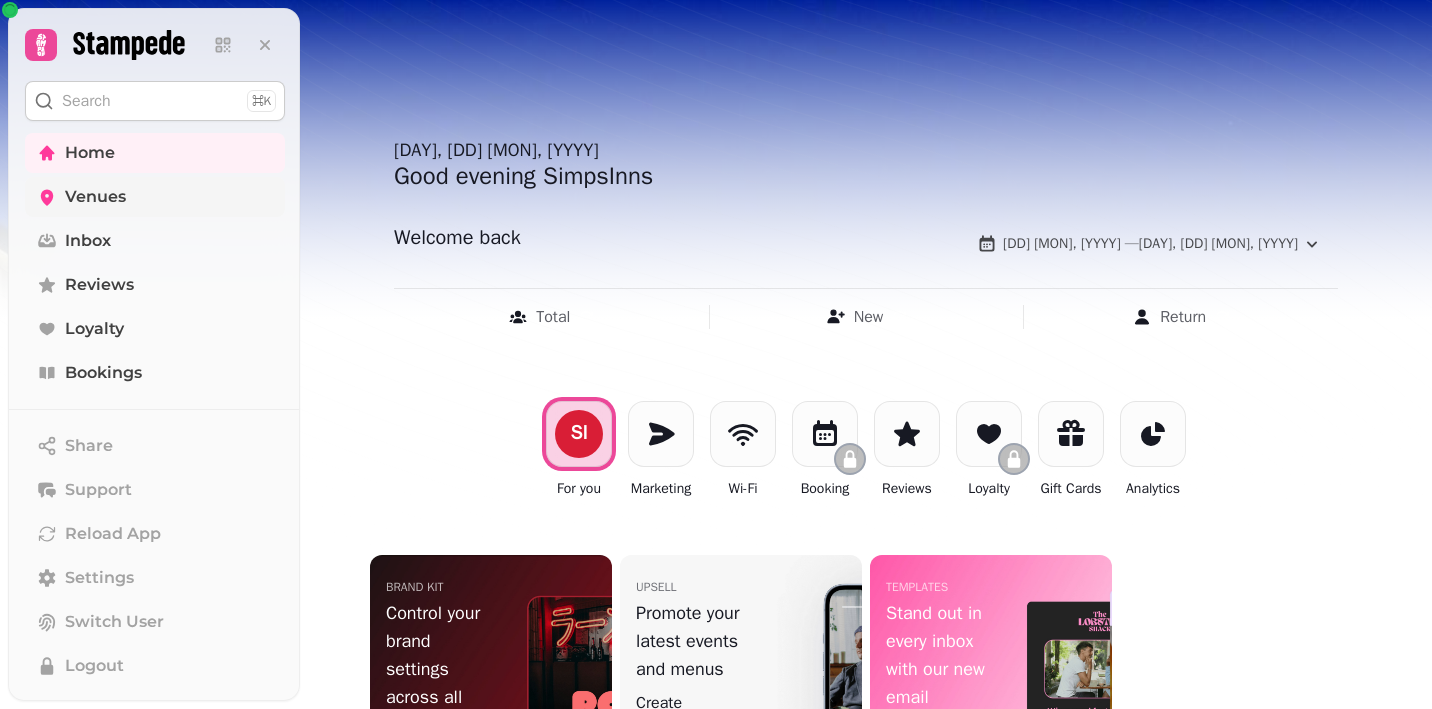 click on "Venues" at bounding box center (95, 197) 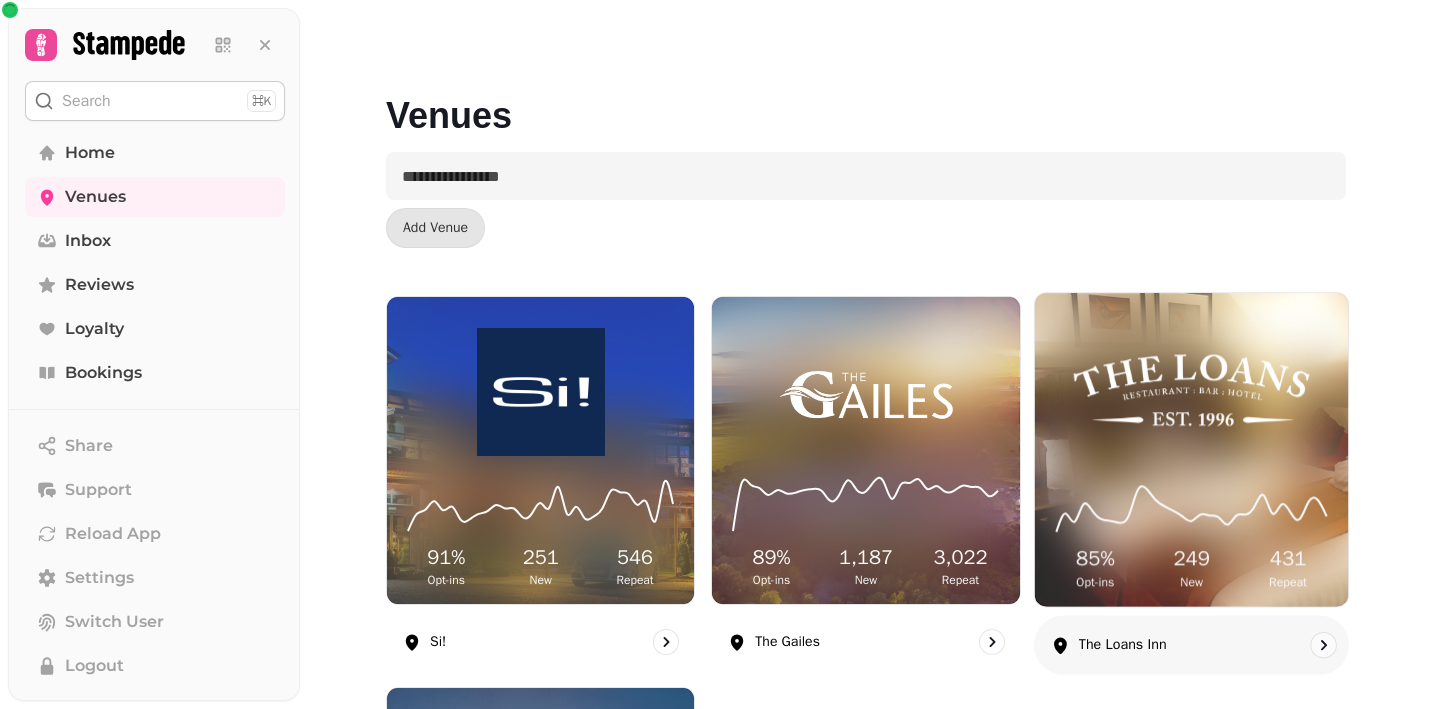 click at bounding box center (1191, 390) 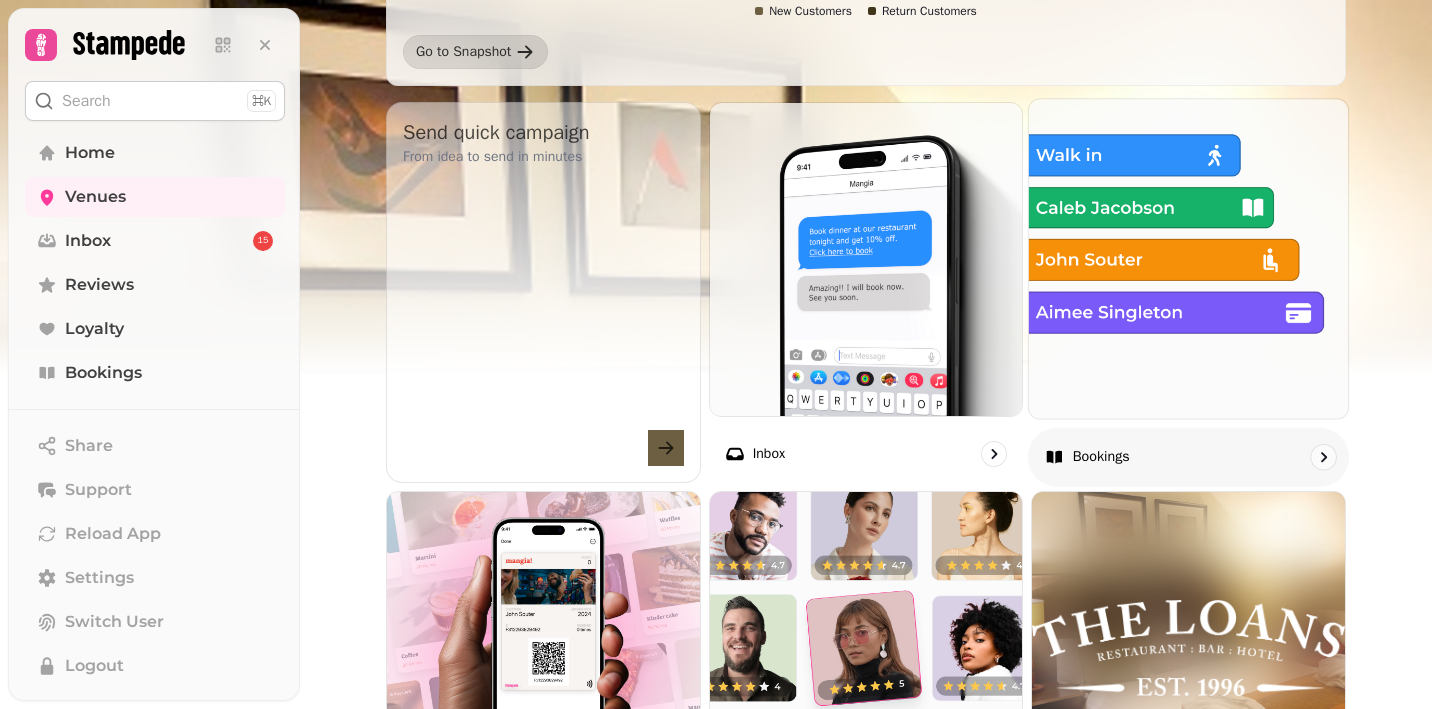 scroll, scrollTop: 650, scrollLeft: 0, axis: vertical 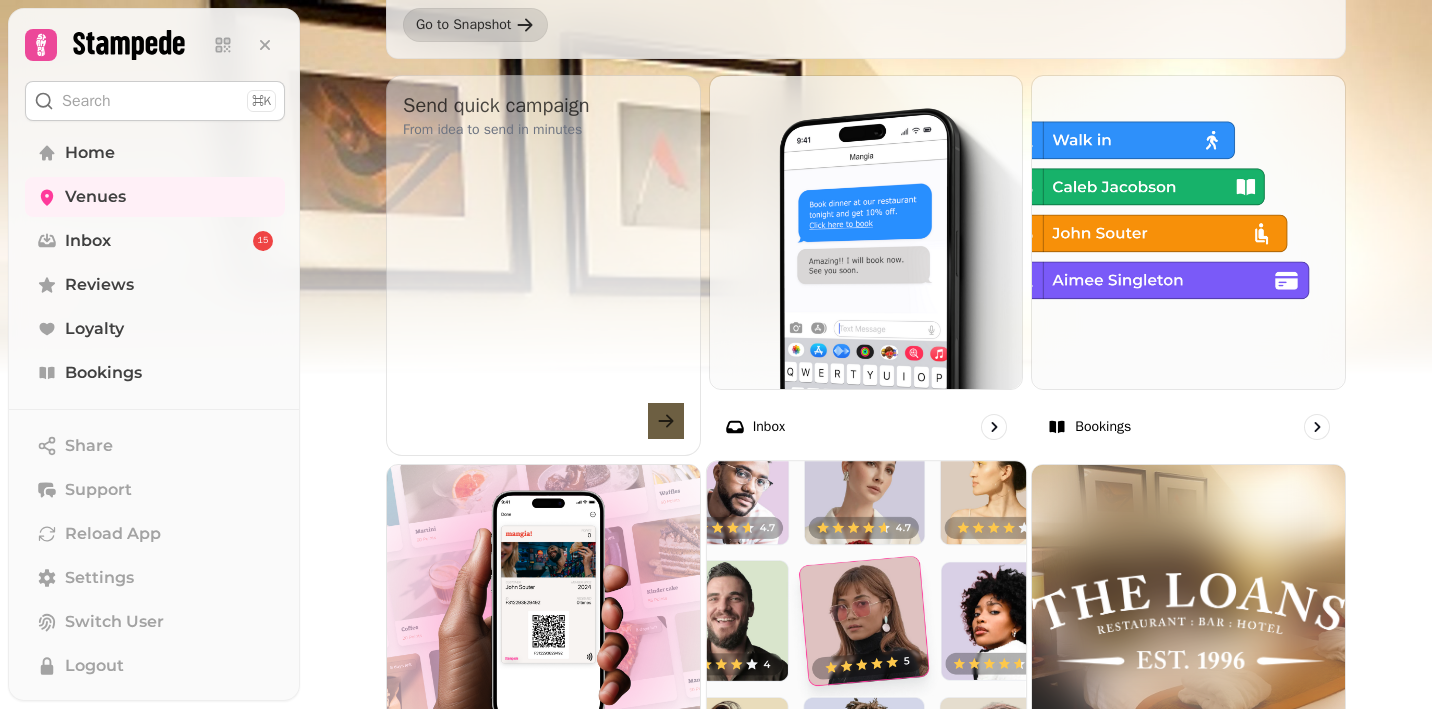 click at bounding box center (866, 620) 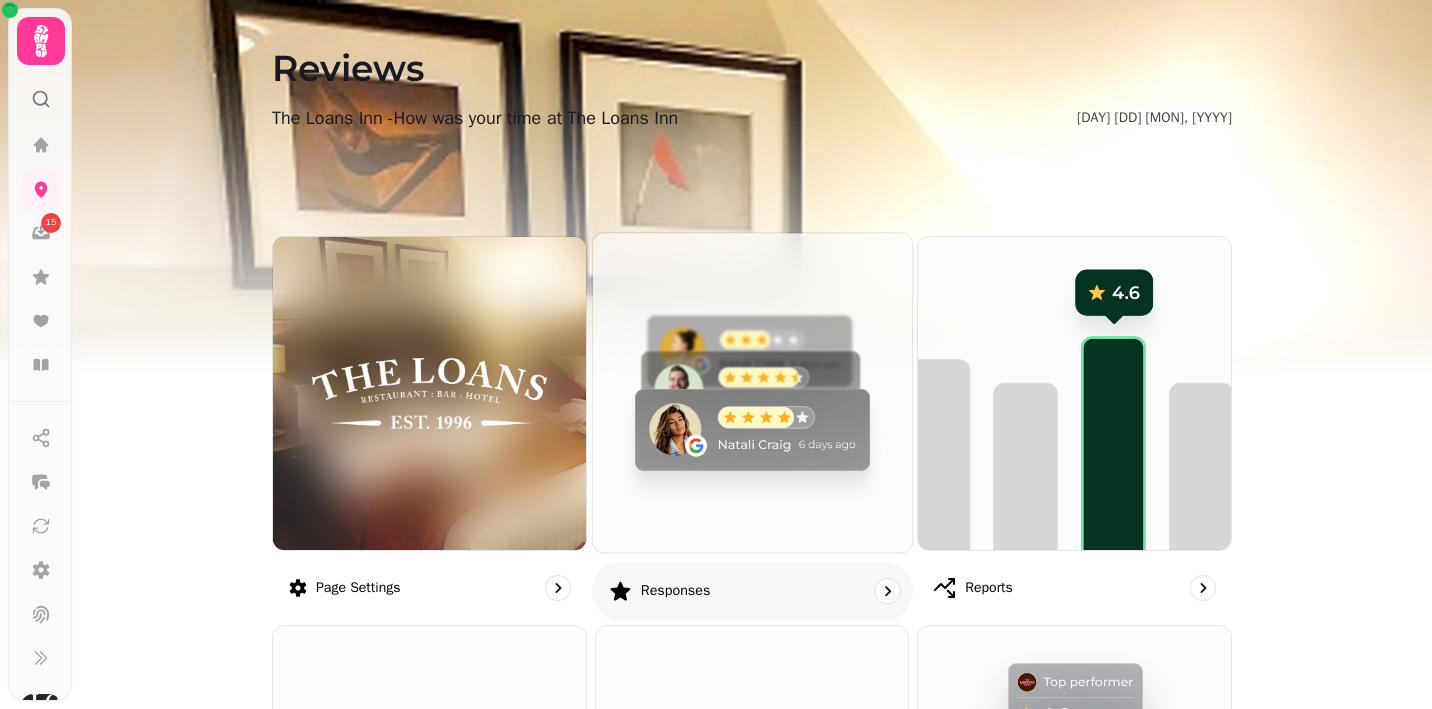 click at bounding box center [752, 392] 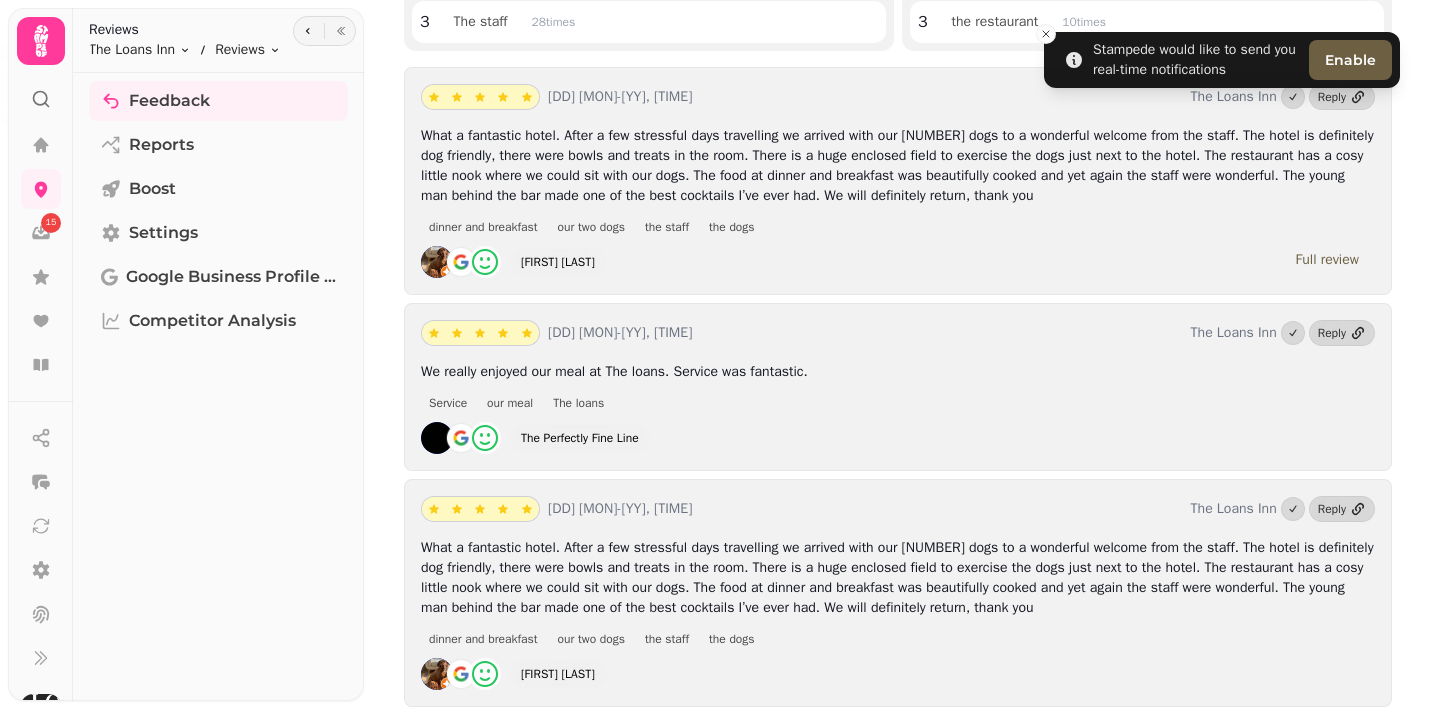 scroll, scrollTop: 401, scrollLeft: 0, axis: vertical 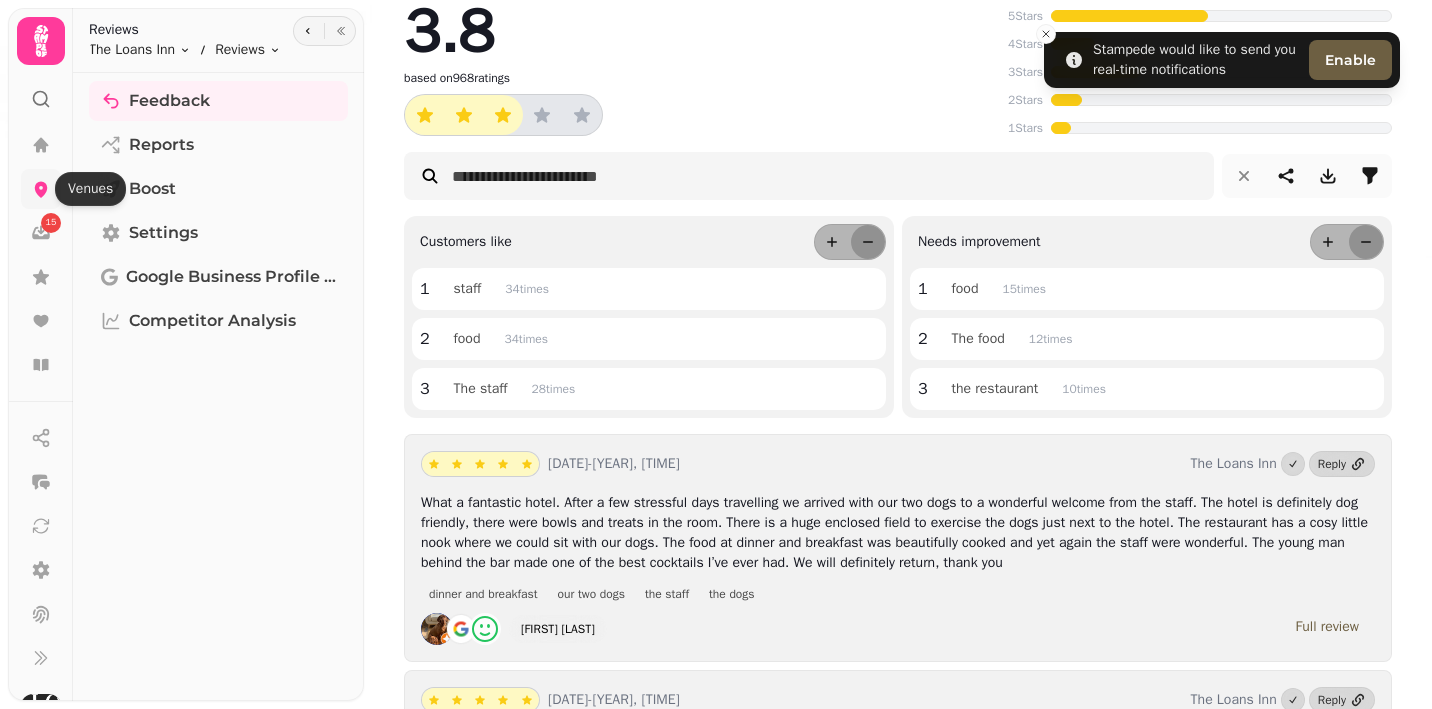 click 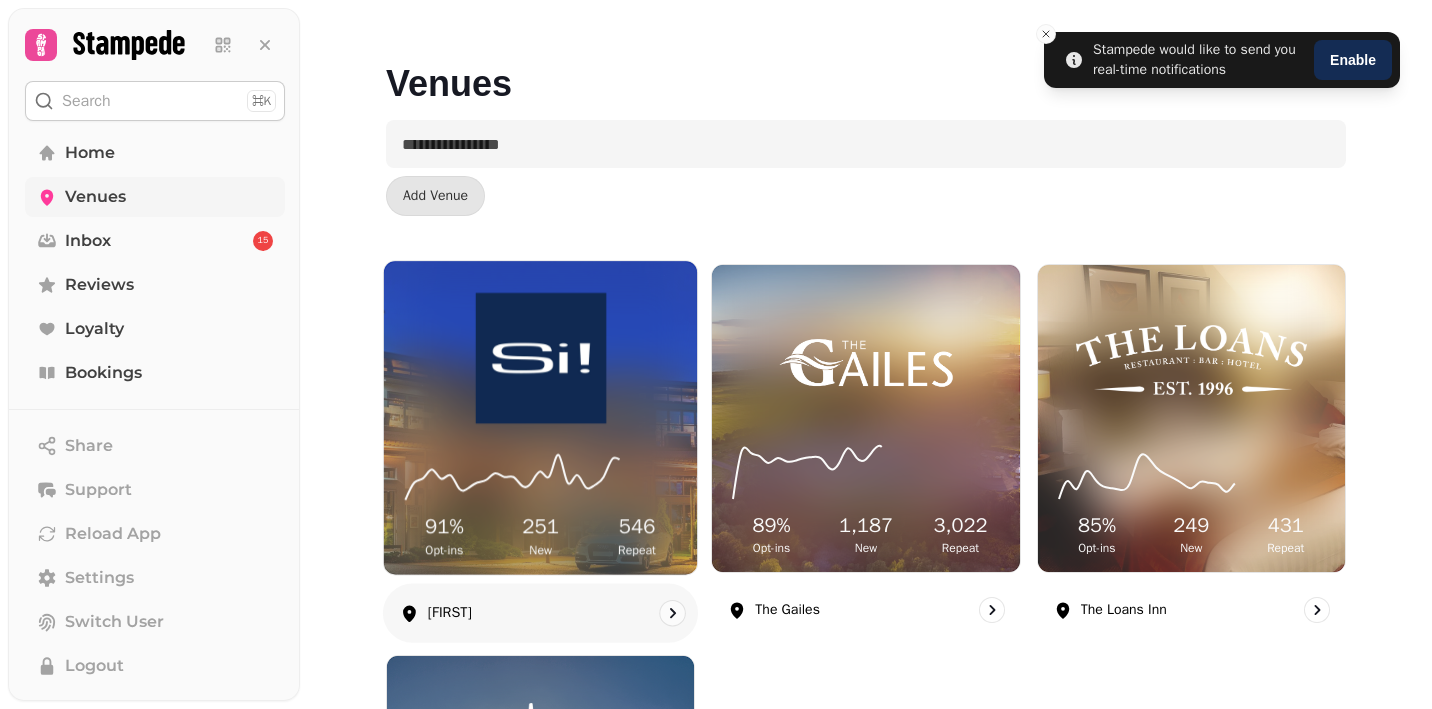 click at bounding box center (540, 358) 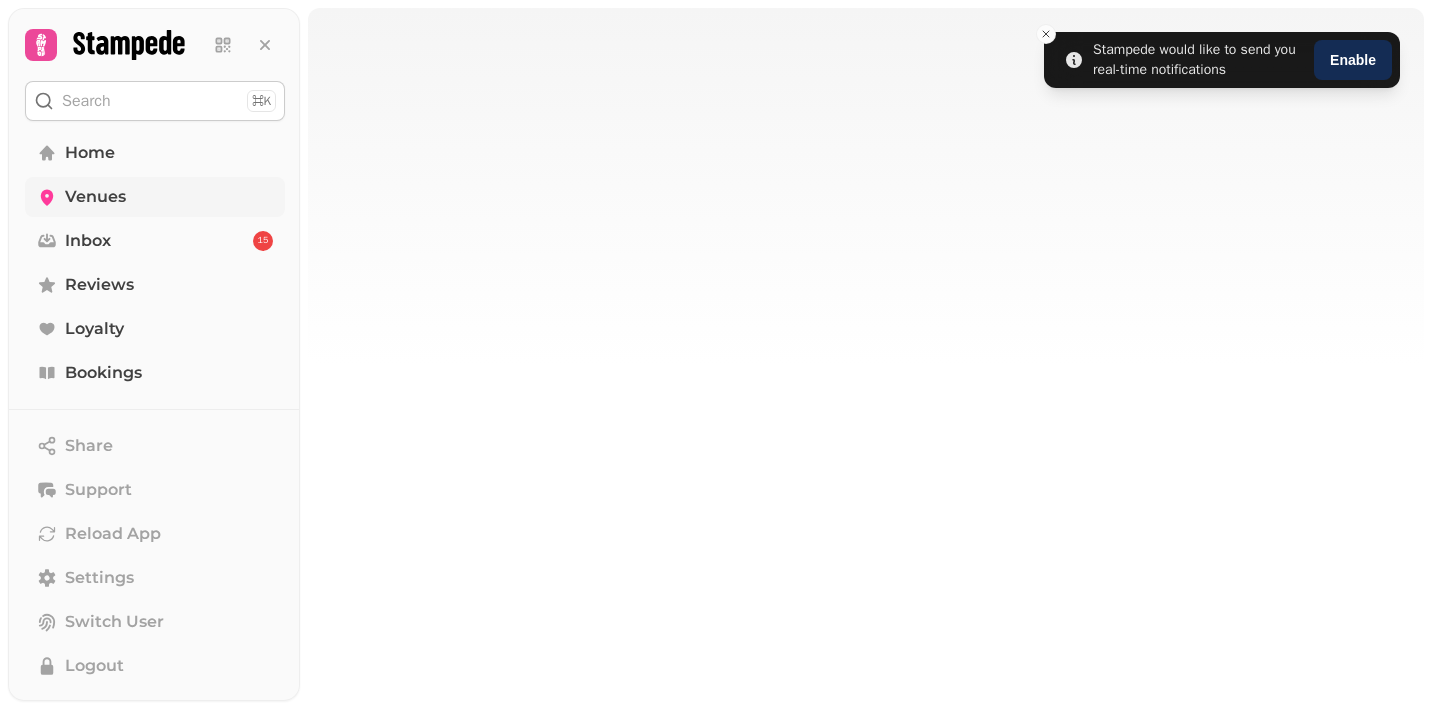 scroll, scrollTop: 0, scrollLeft: 0, axis: both 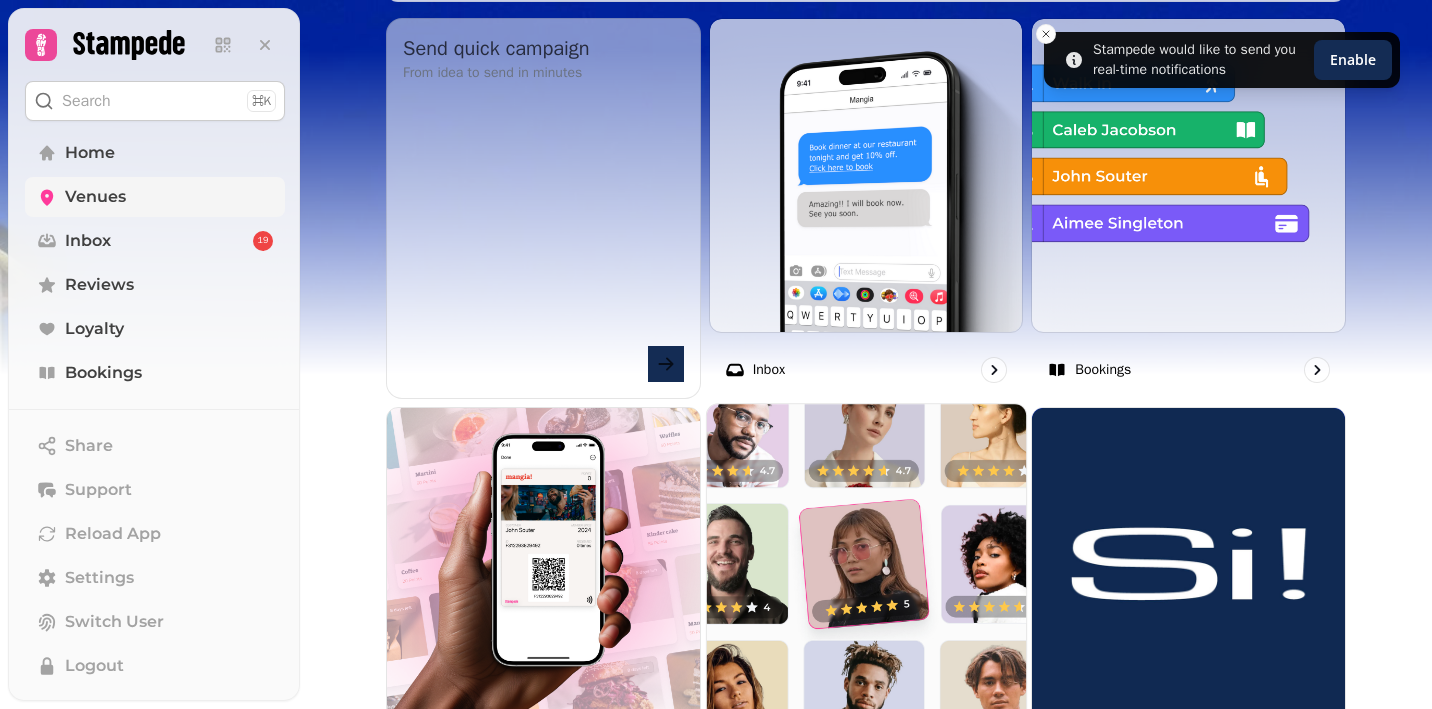 click at bounding box center (866, 563) 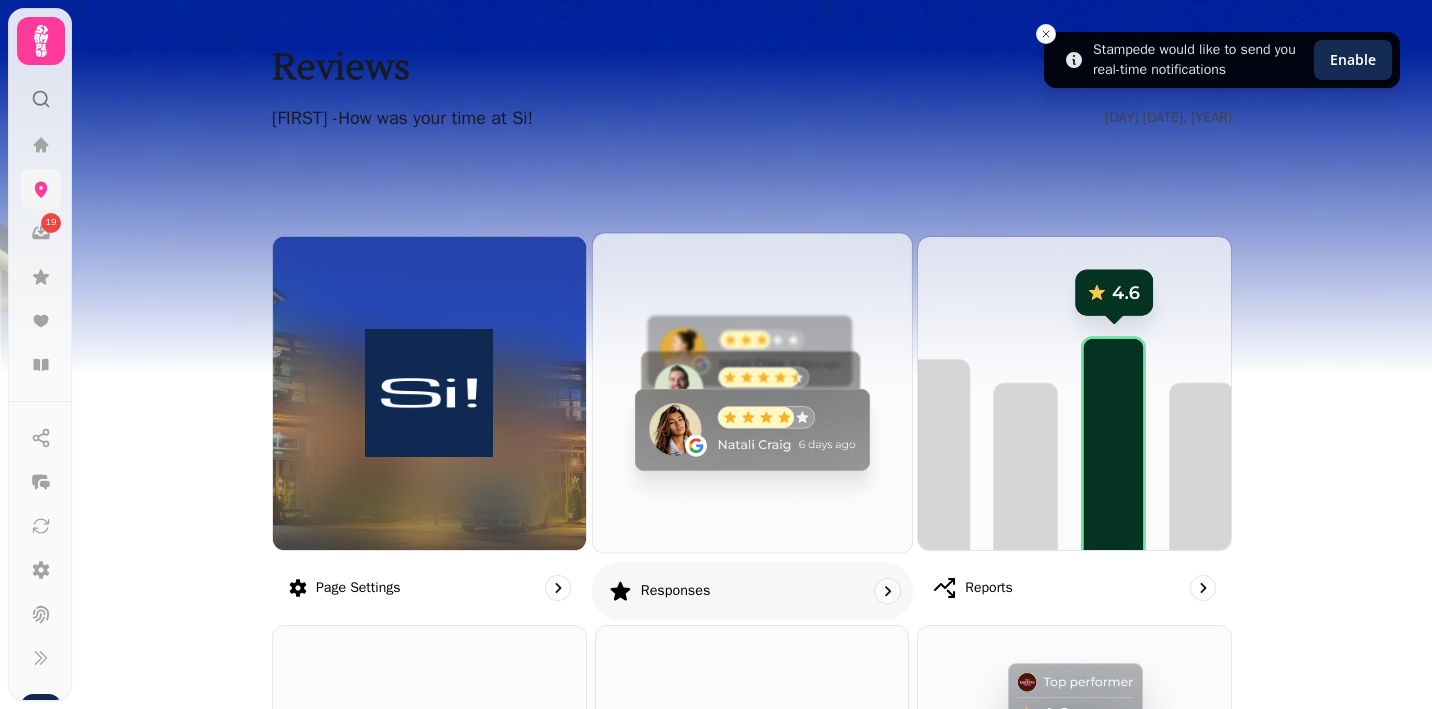 click at bounding box center [752, 392] 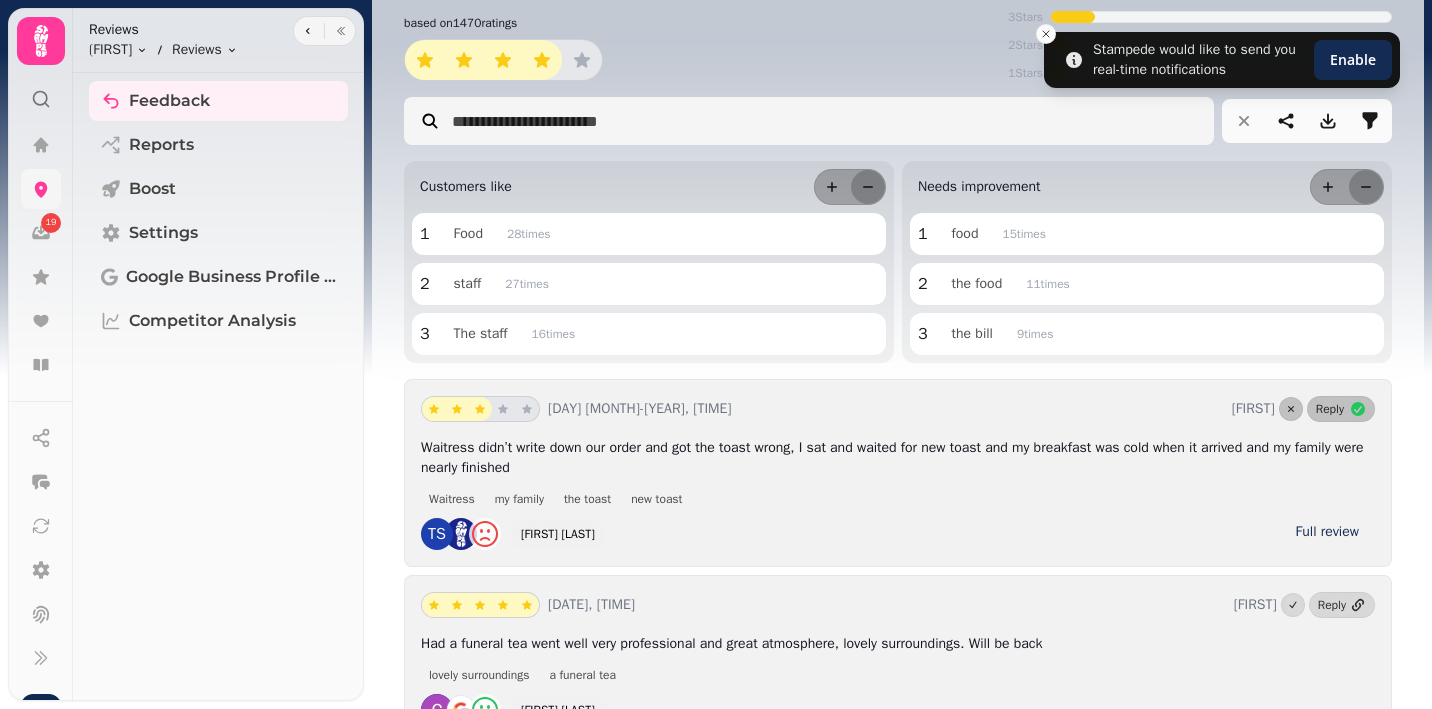 scroll, scrollTop: 85, scrollLeft: 0, axis: vertical 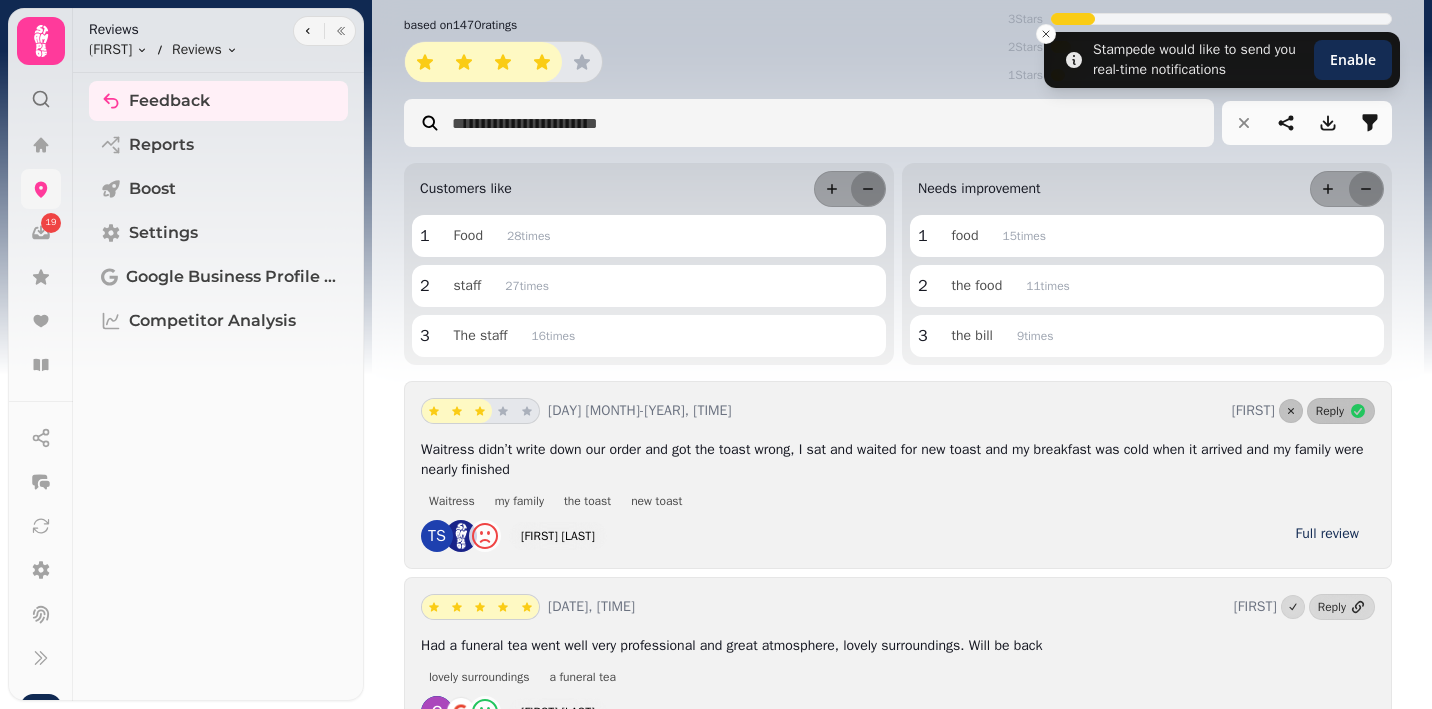 click at bounding box center [41, 189] 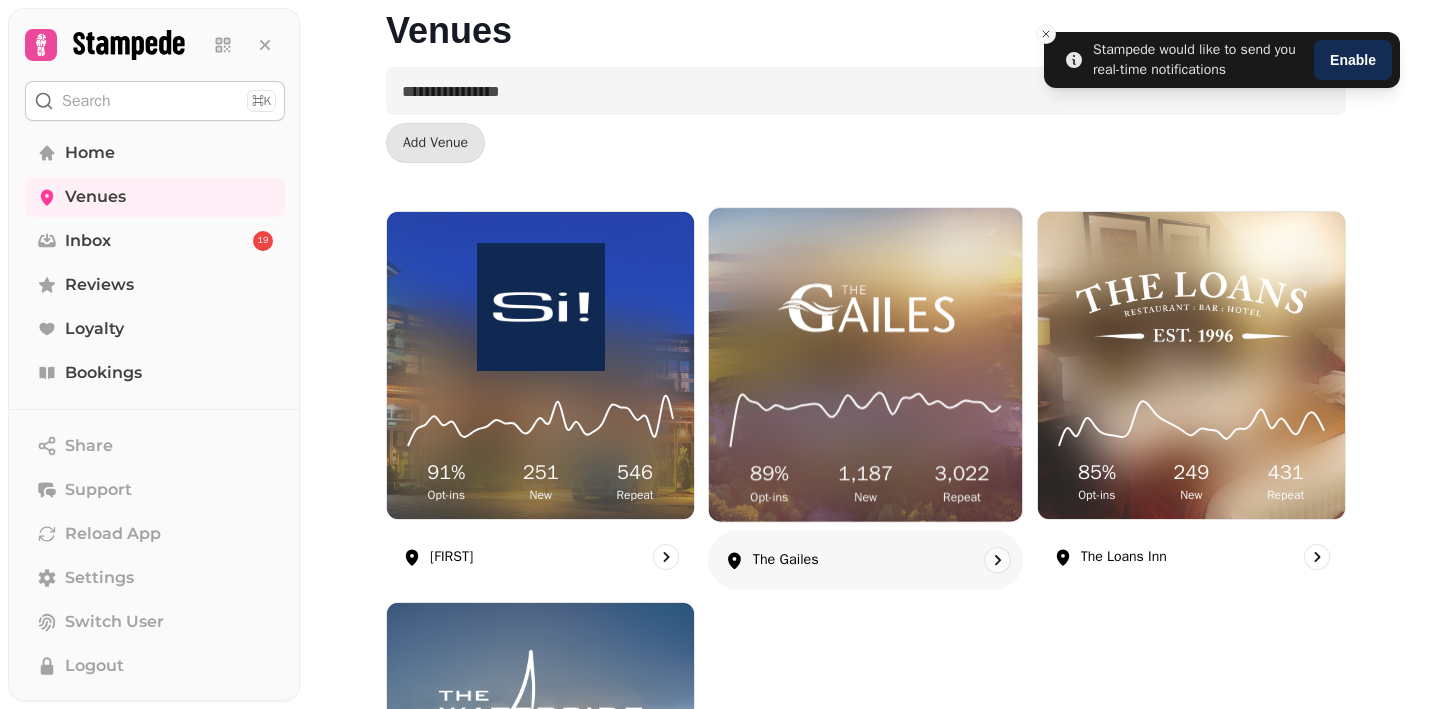 click 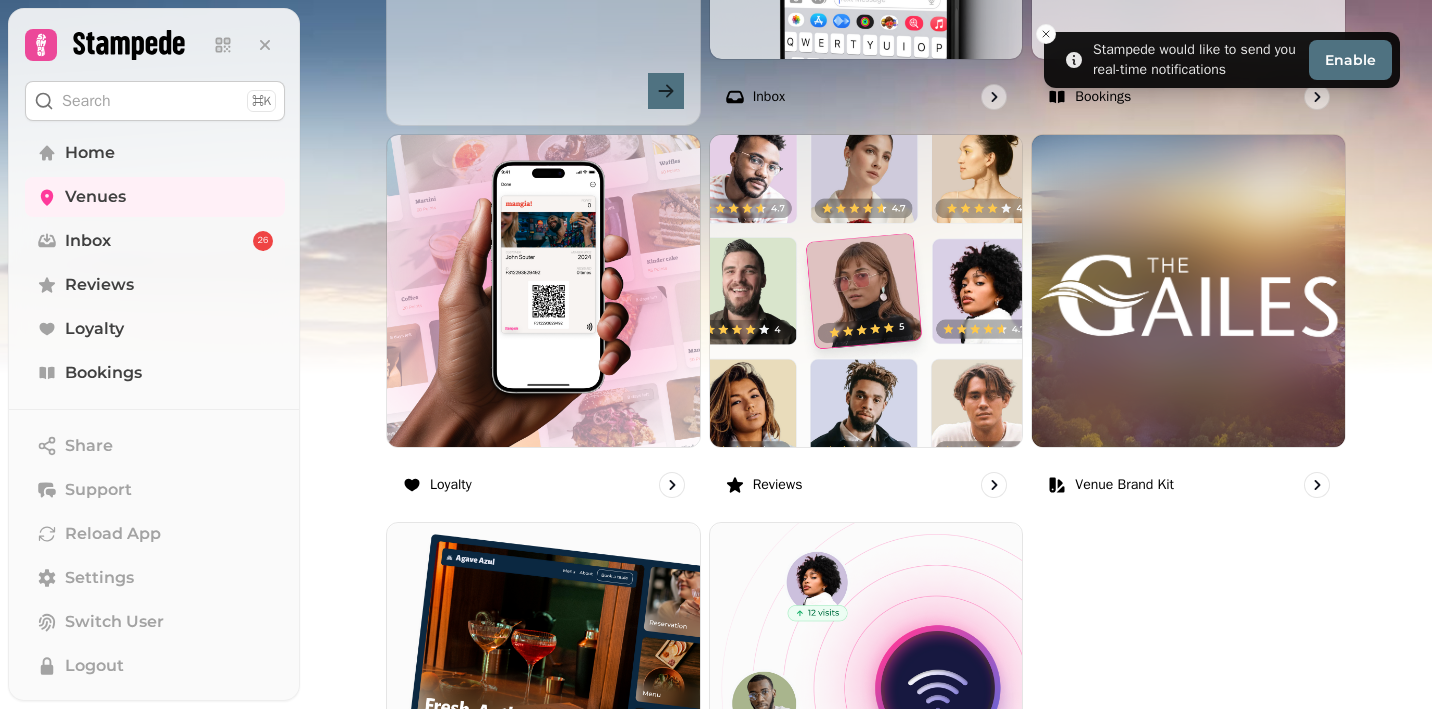 scroll, scrollTop: 1026, scrollLeft: 0, axis: vertical 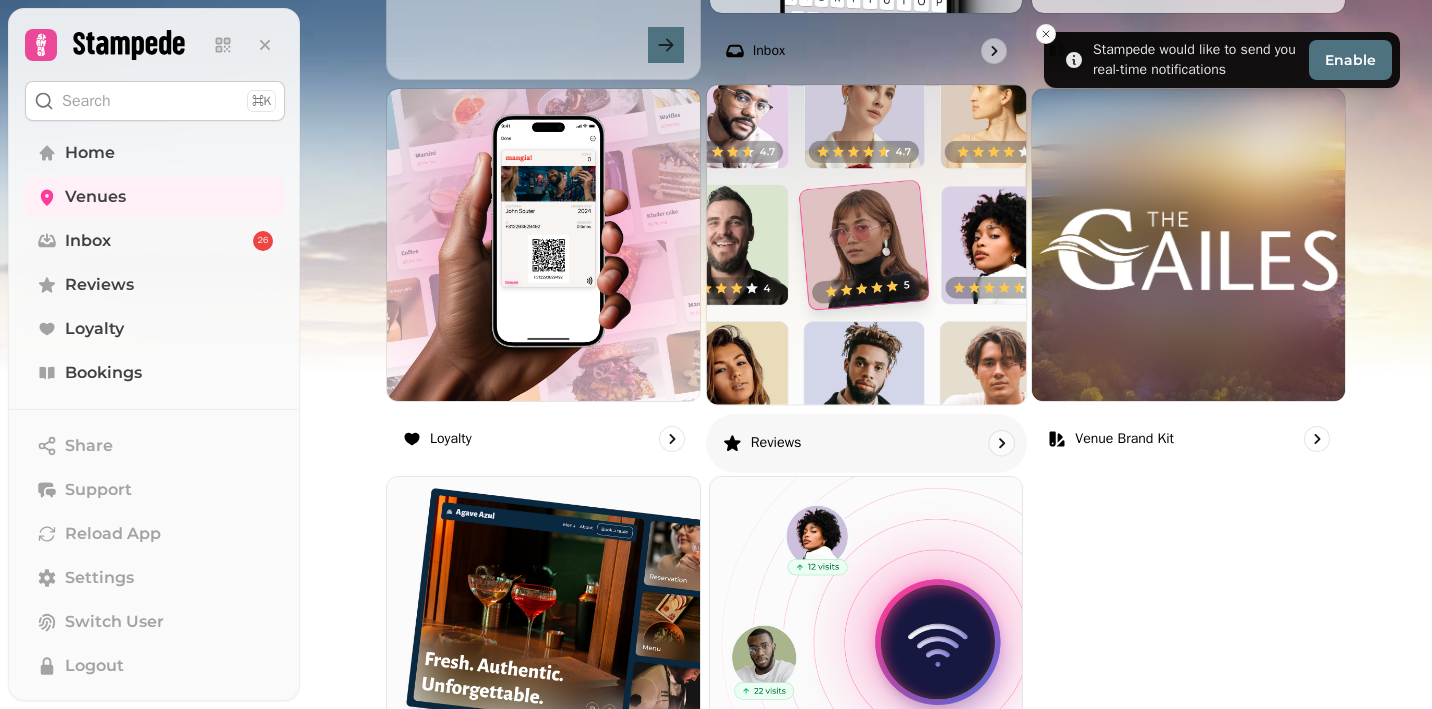 click at bounding box center (866, 244) 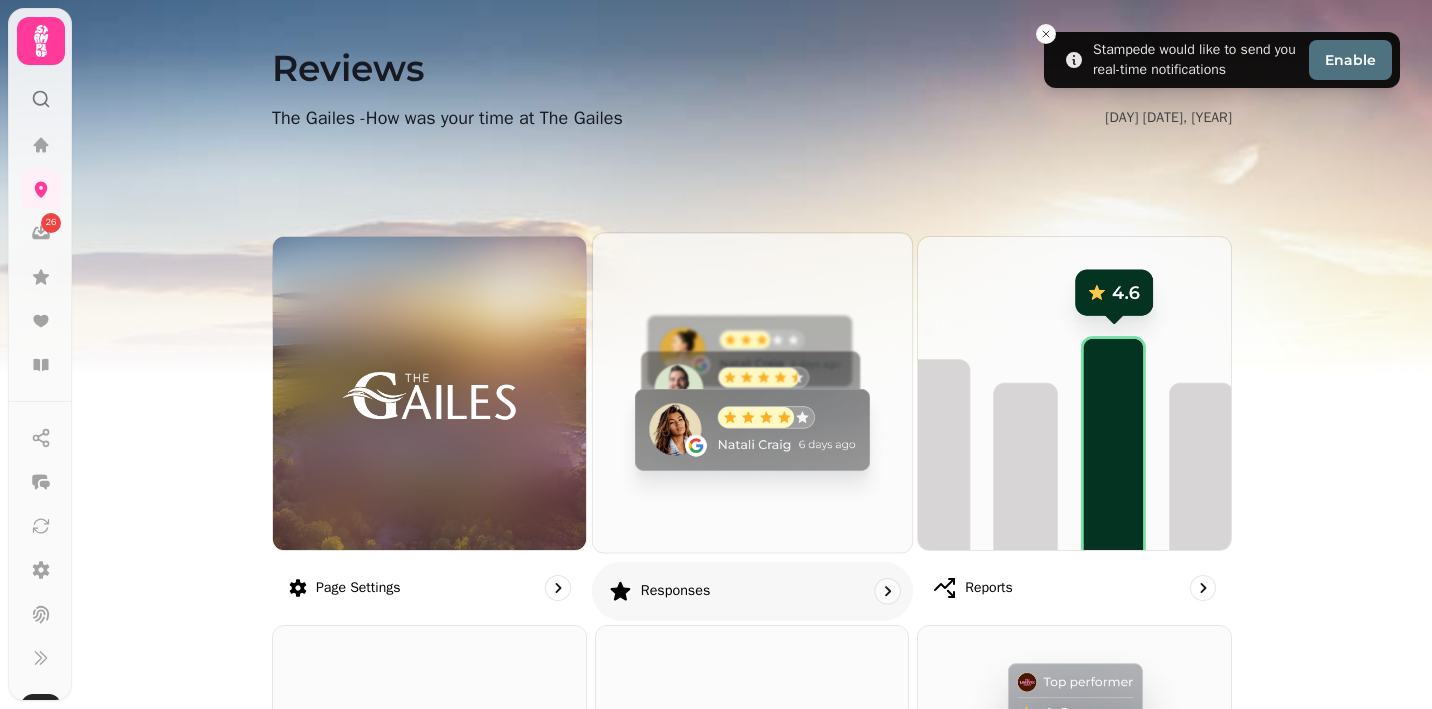click at bounding box center (752, 392) 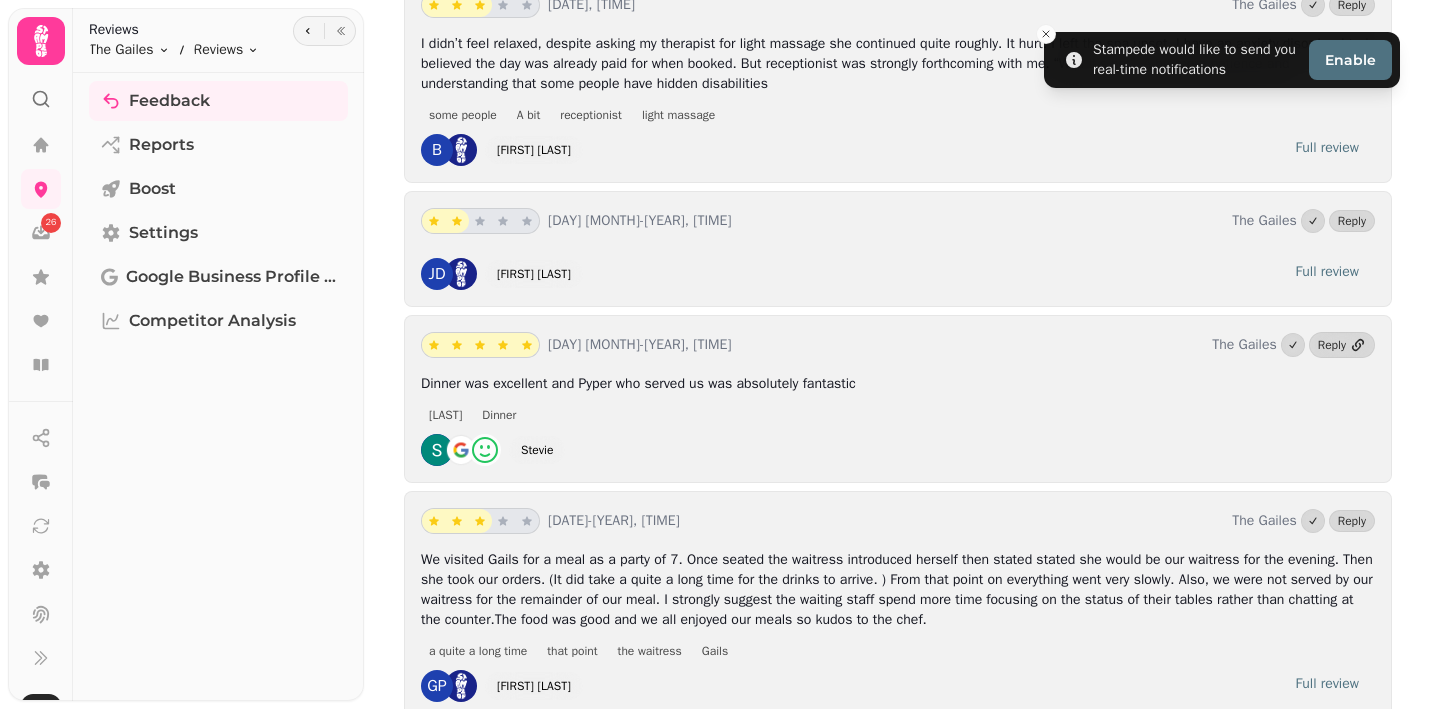 scroll, scrollTop: 493, scrollLeft: 0, axis: vertical 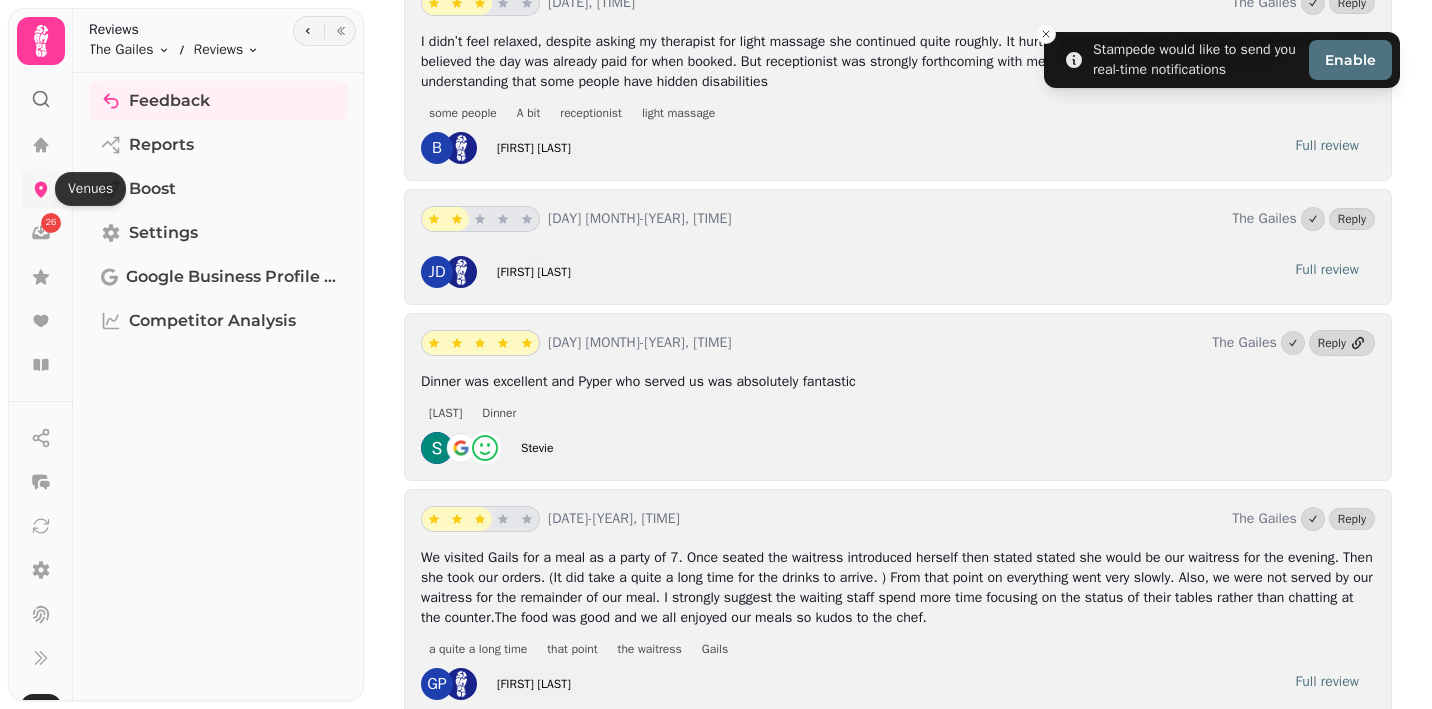 click 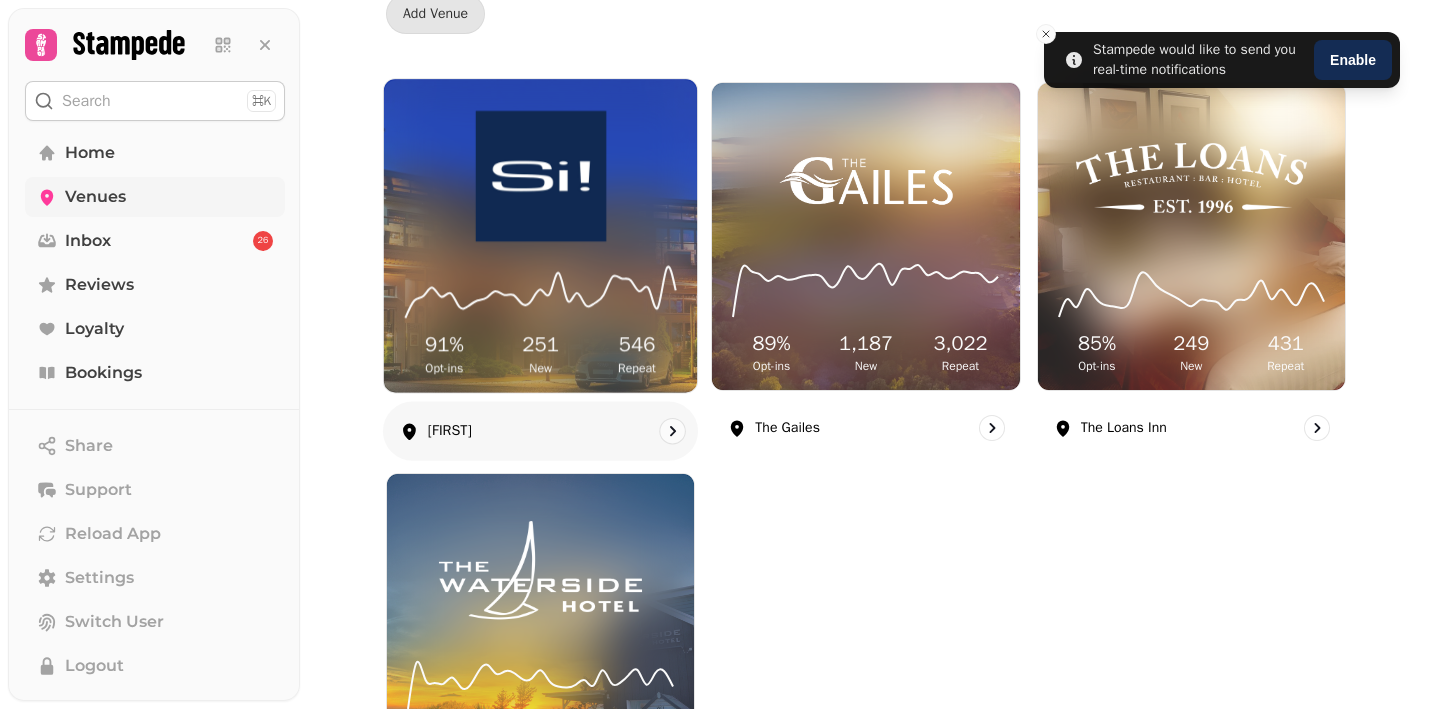 scroll, scrollTop: 206, scrollLeft: 0, axis: vertical 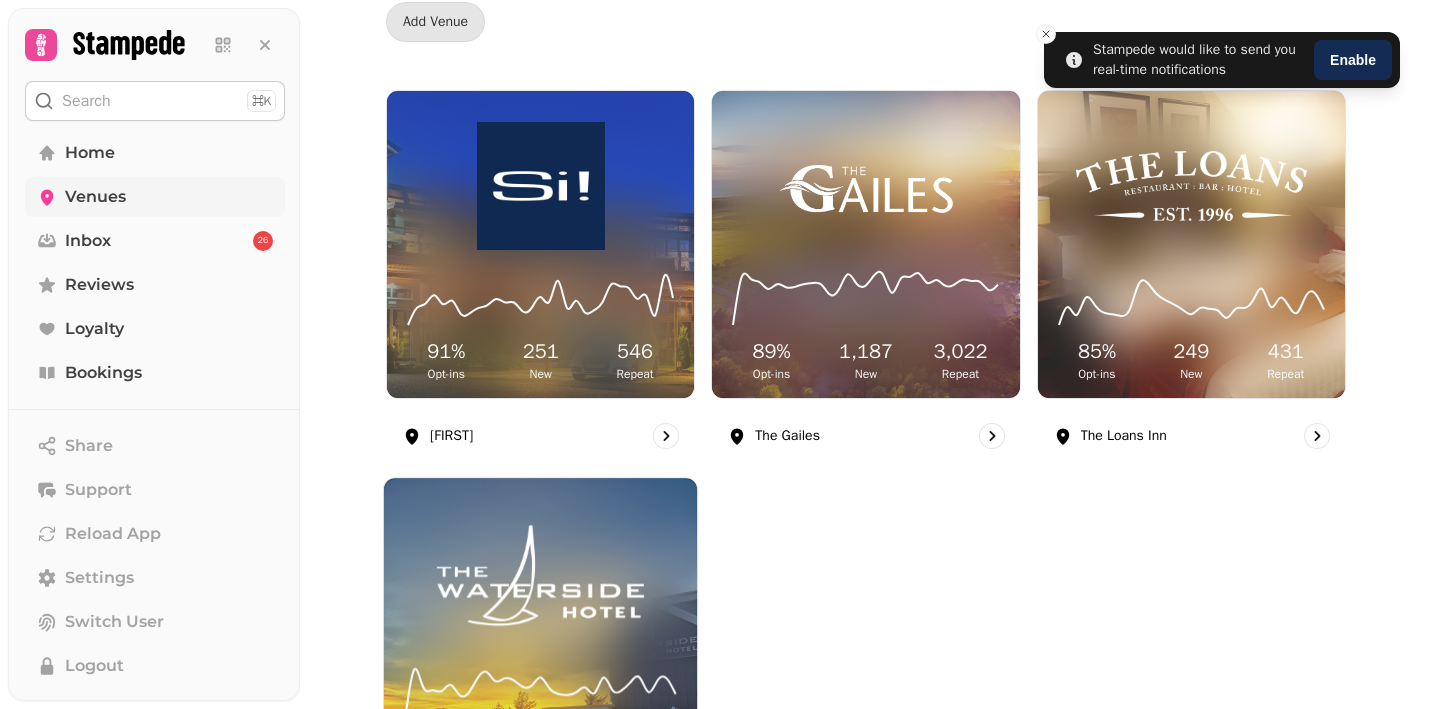 click on "[PERCENTAGE] Opt-ins 479 New 550 Repeat" at bounding box center (540, 635) 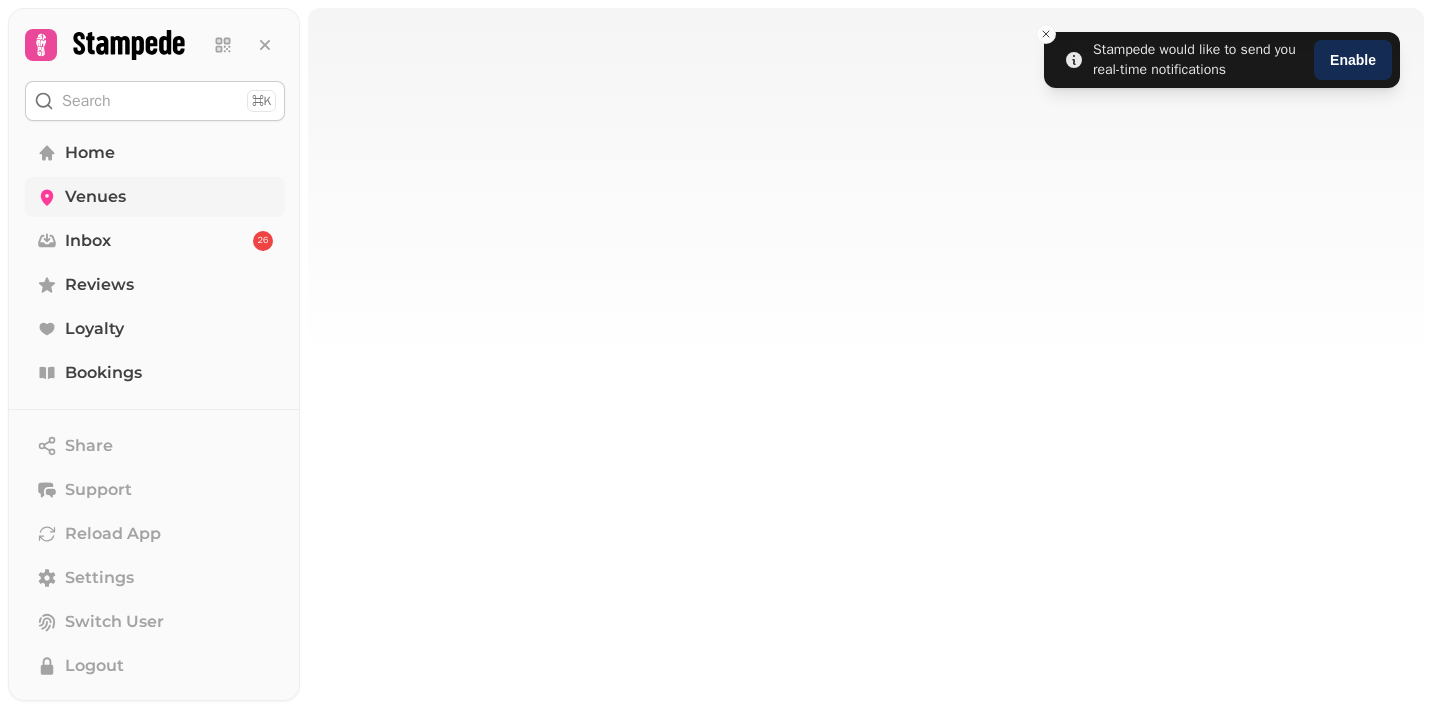 scroll, scrollTop: 0, scrollLeft: 0, axis: both 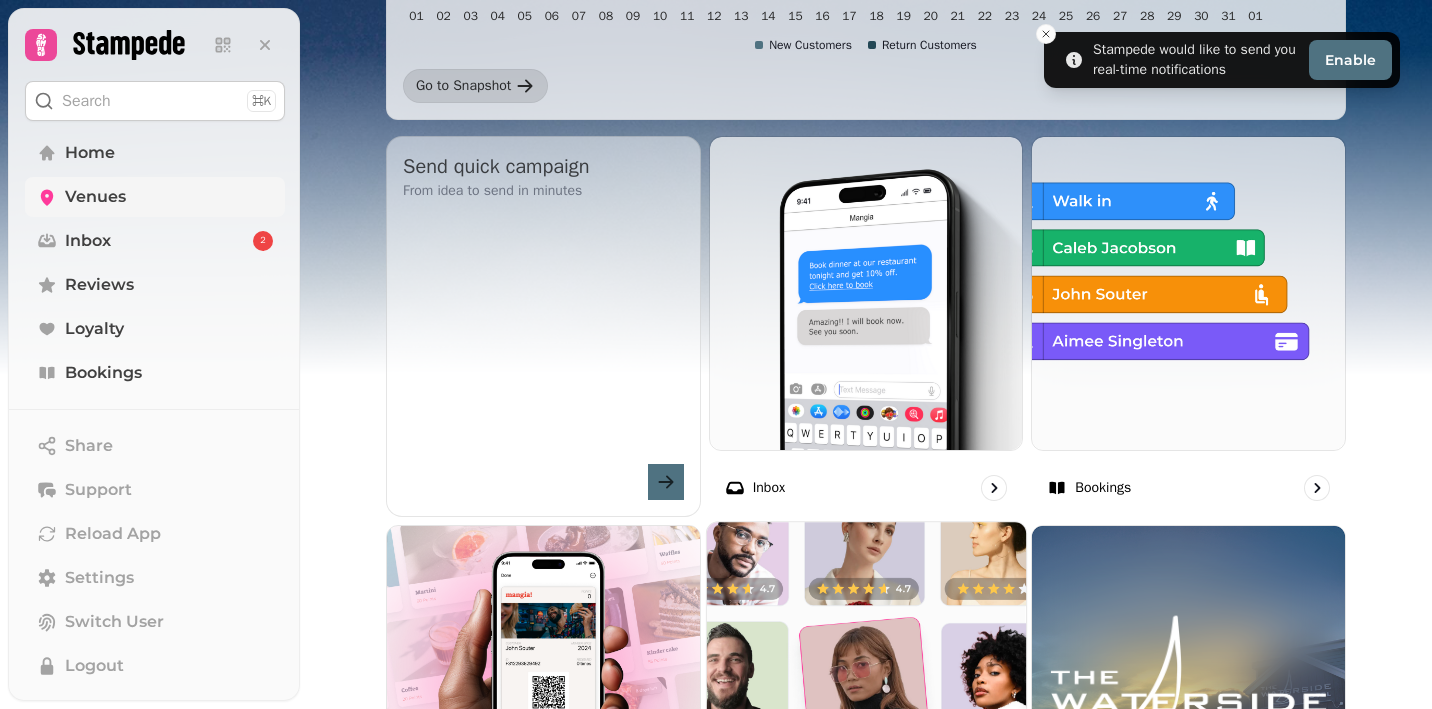 click at bounding box center (866, 681) 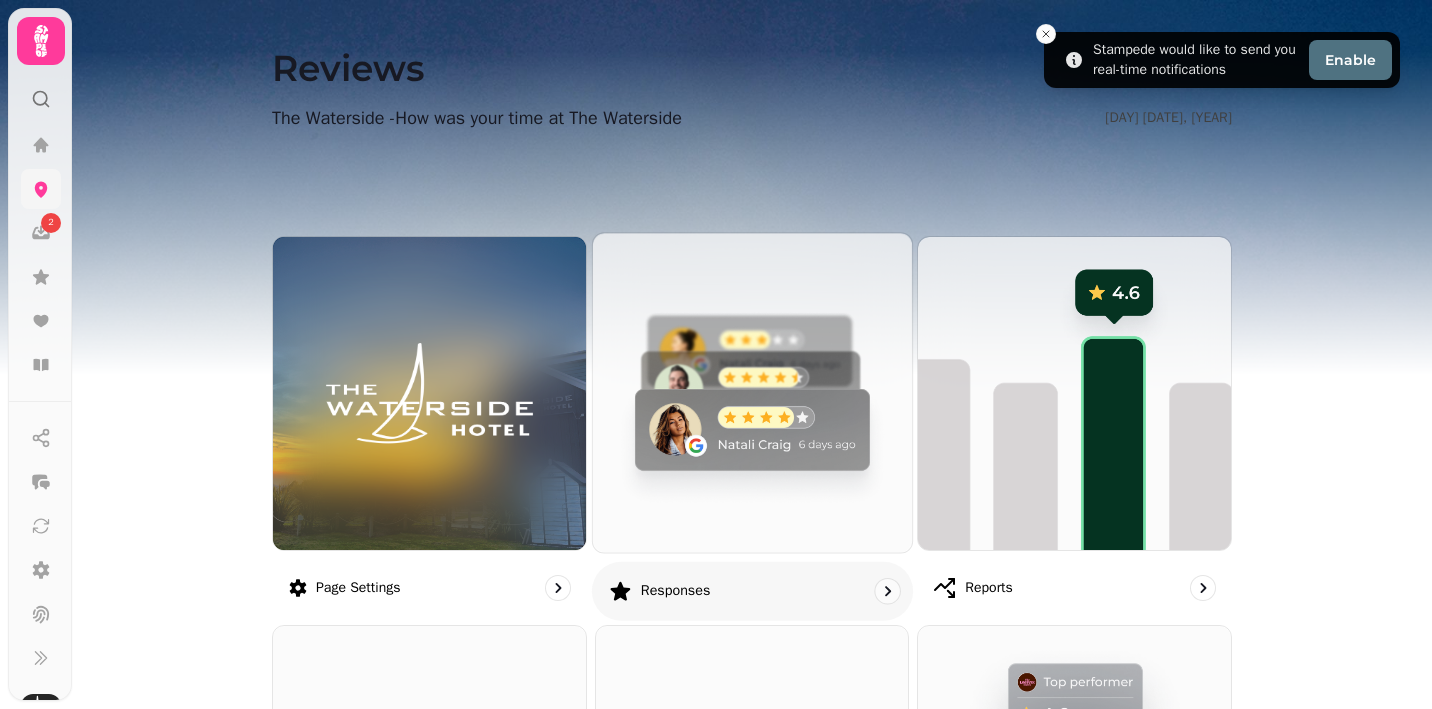click at bounding box center [752, 392] 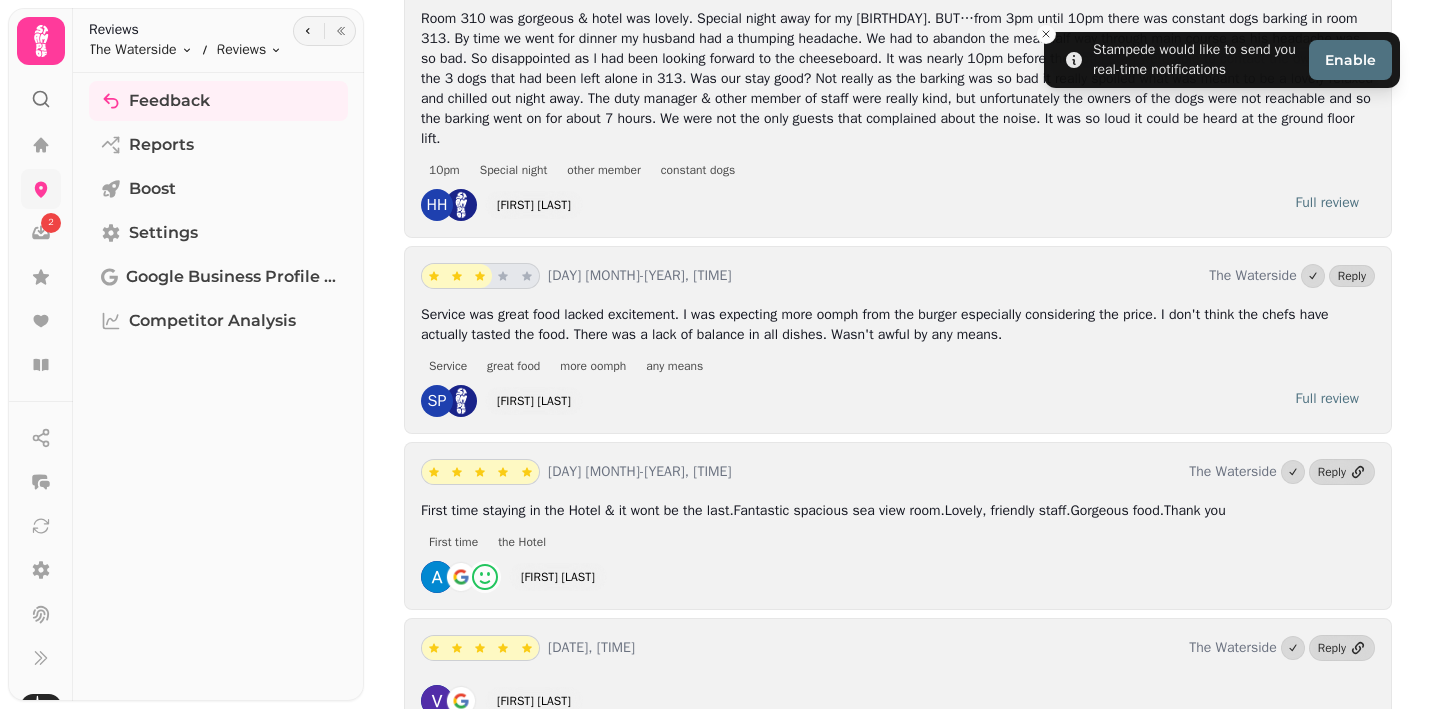 scroll, scrollTop: 1605, scrollLeft: 0, axis: vertical 